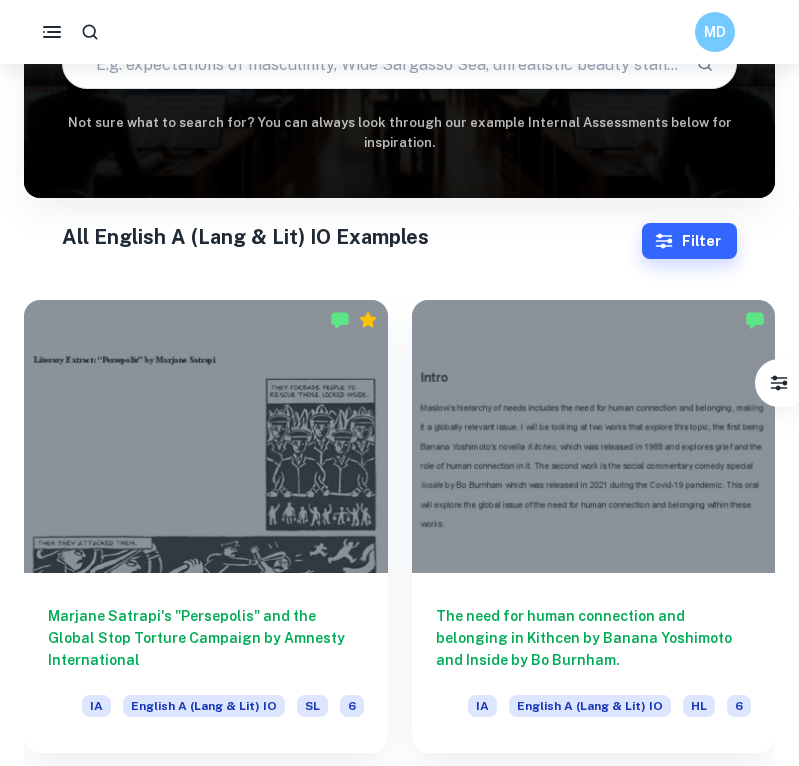 type on "English A (Lang & Lit) IO" 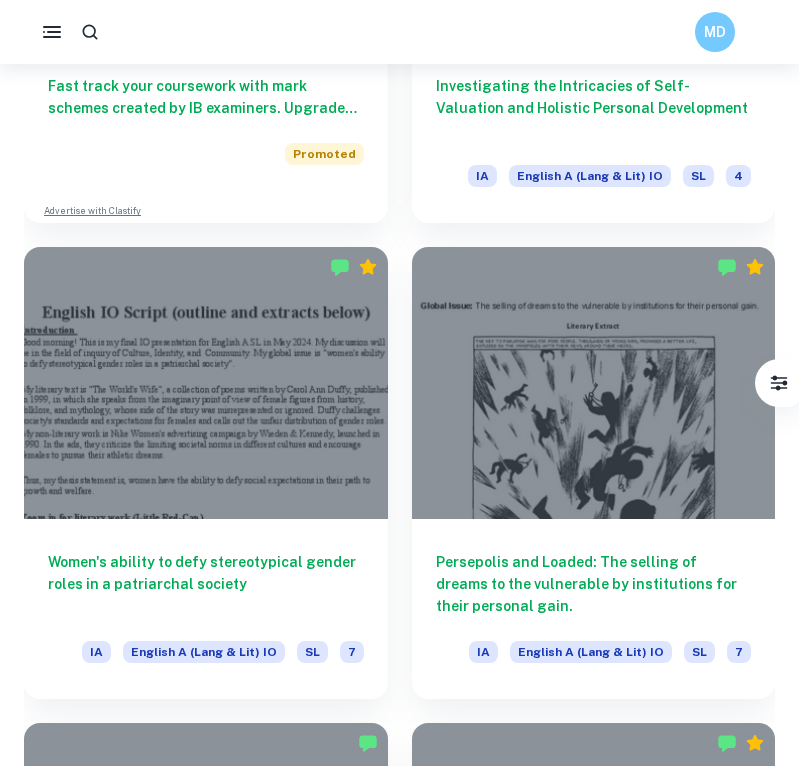 scroll, scrollTop: 2180, scrollLeft: 0, axis: vertical 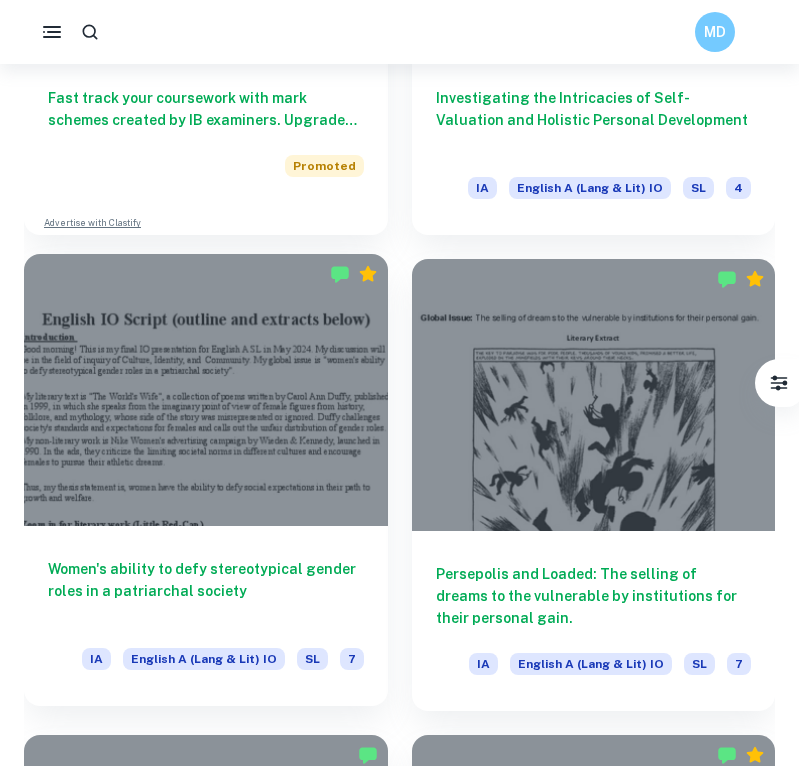 click on "Women's ability to defy stereotypical gender roles in a patriarchal society" at bounding box center (206, 591) 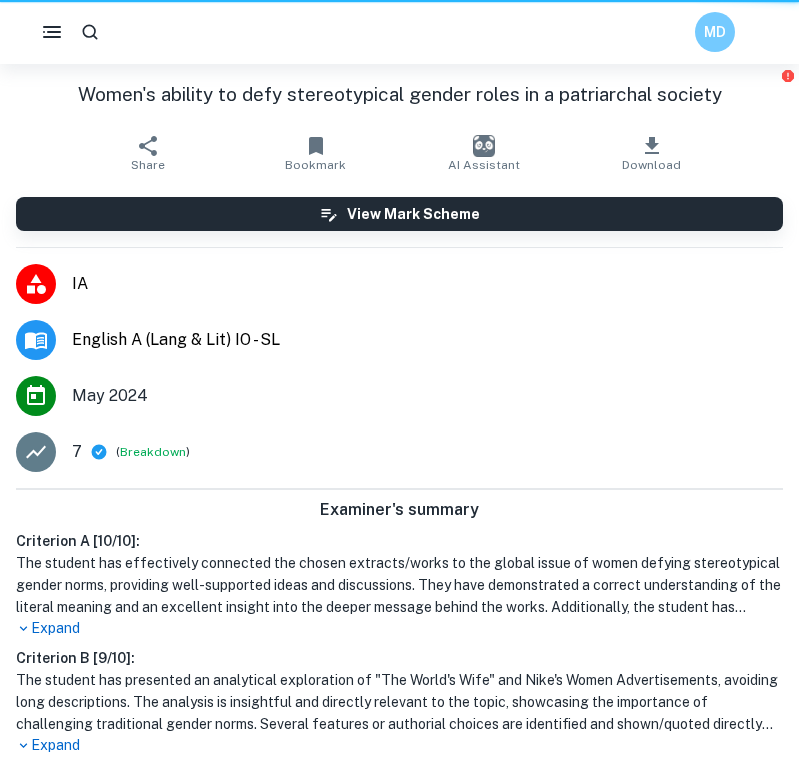 scroll, scrollTop: 0, scrollLeft: 0, axis: both 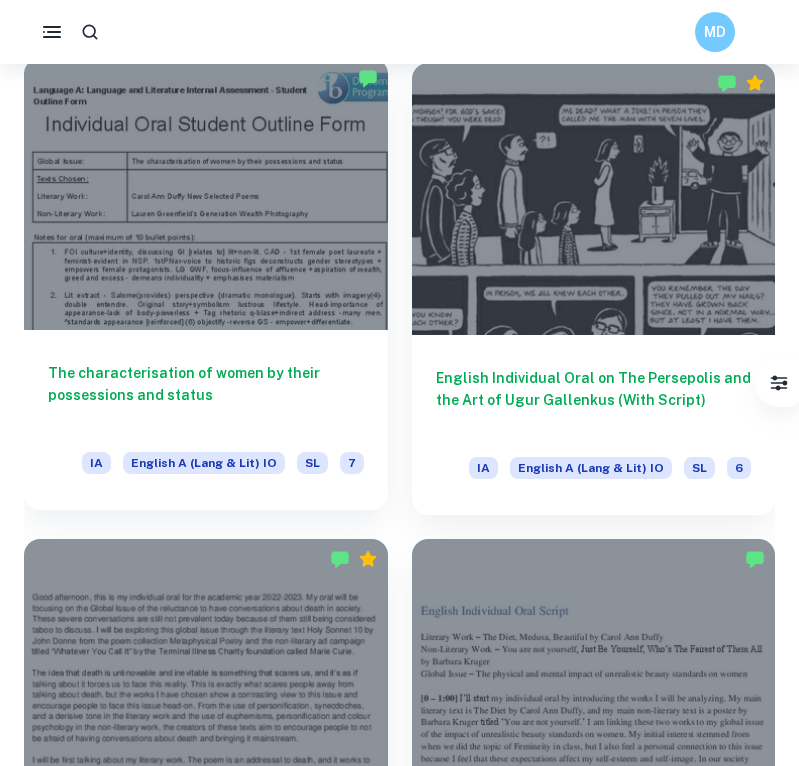 click on "The characterisation of women by their possessions and status" at bounding box center (206, 395) 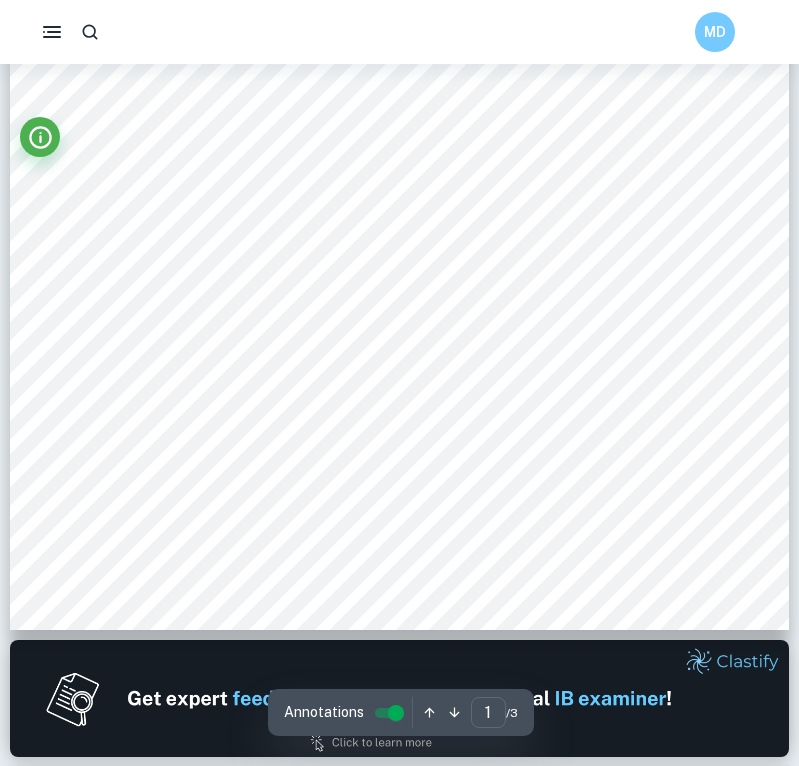 scroll, scrollTop: 589, scrollLeft: 0, axis: vertical 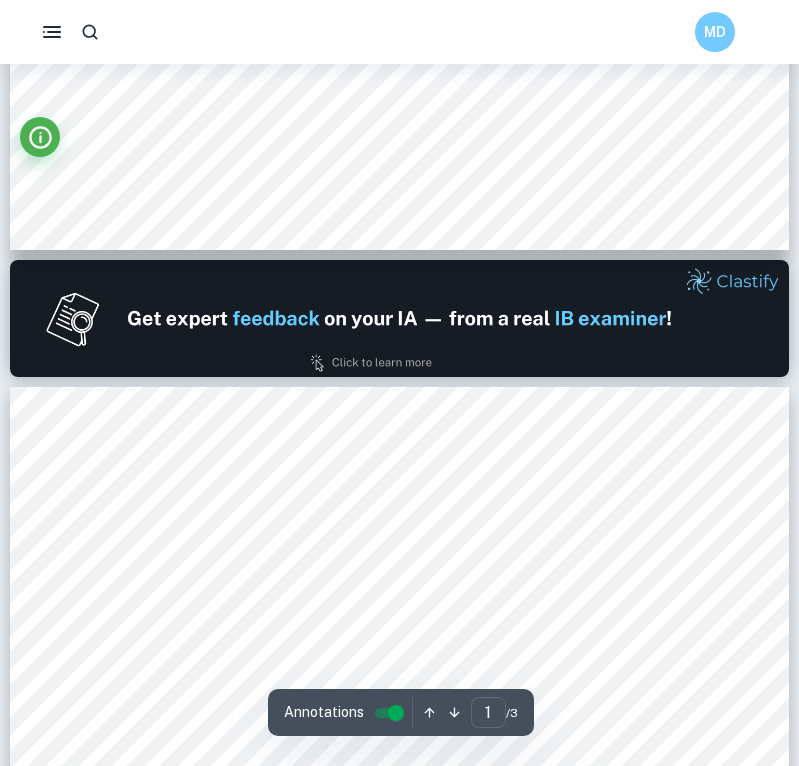type on "2" 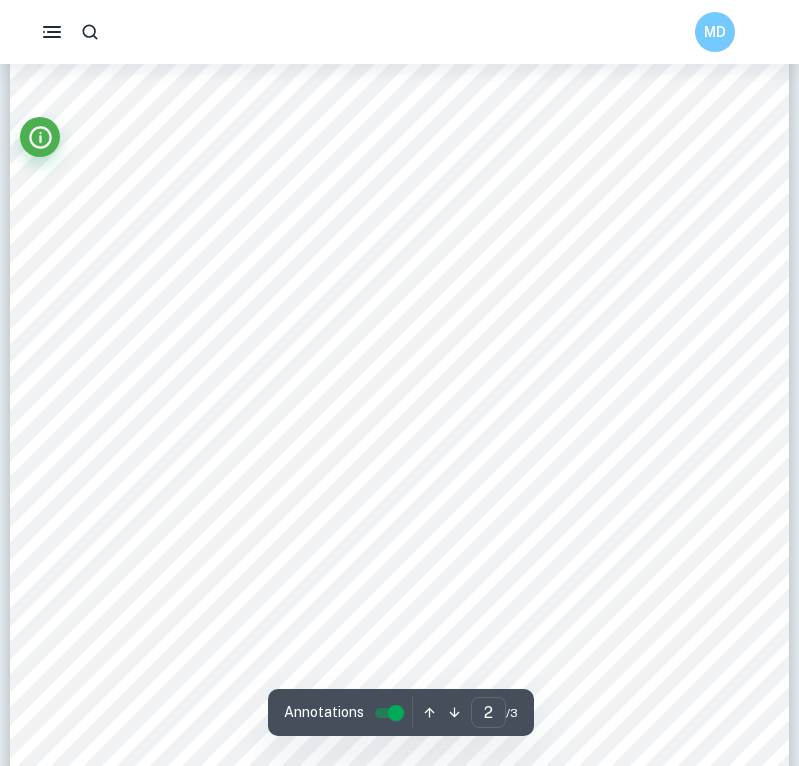 scroll, scrollTop: 1515, scrollLeft: 0, axis: vertical 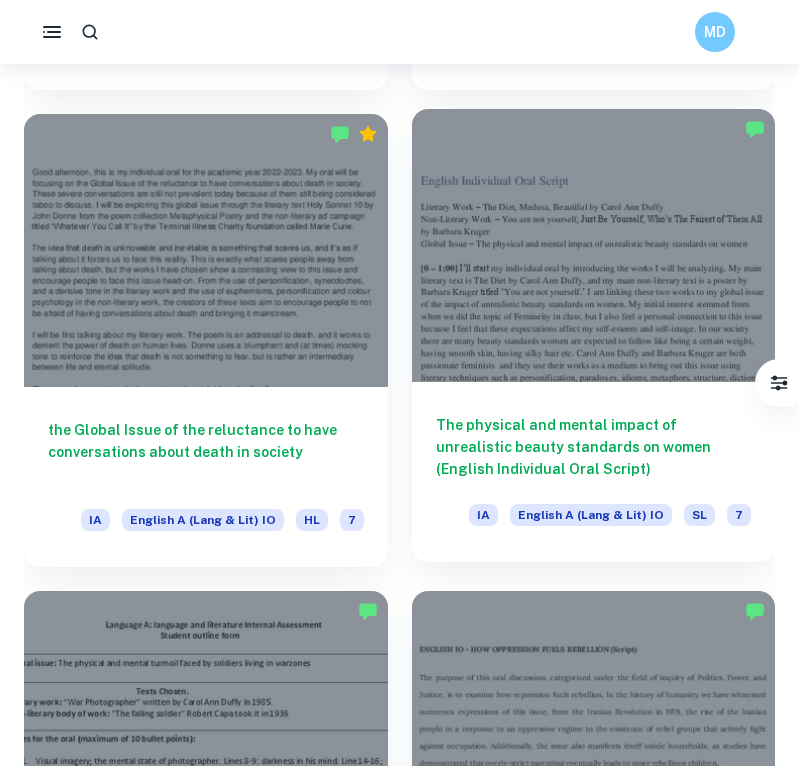 click on "The physical and mental impact of unrealistic beauty standards on women (English Individual Oral Script)" at bounding box center [594, 447] 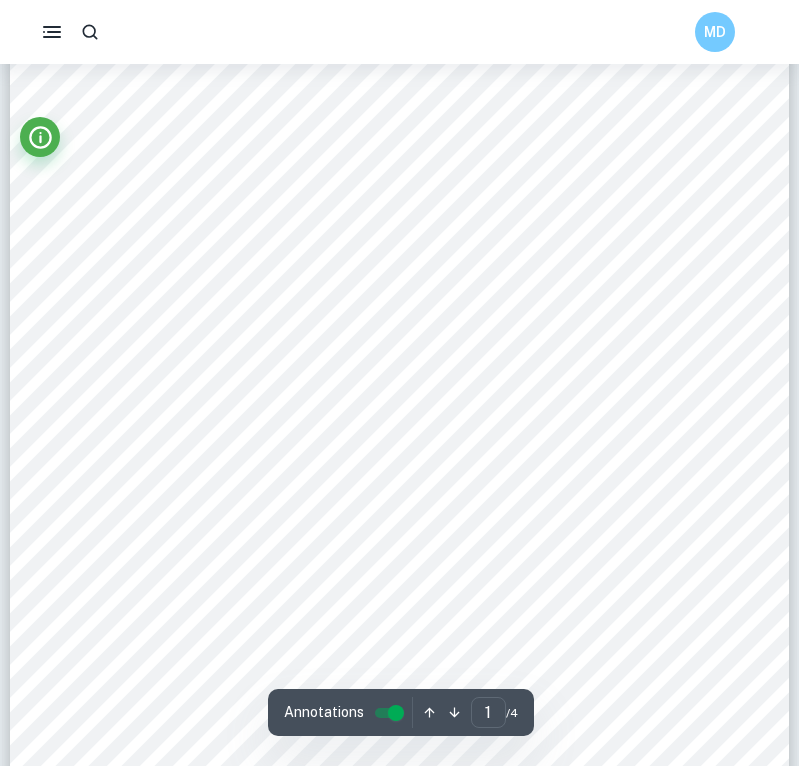 scroll, scrollTop: 131, scrollLeft: 1, axis: both 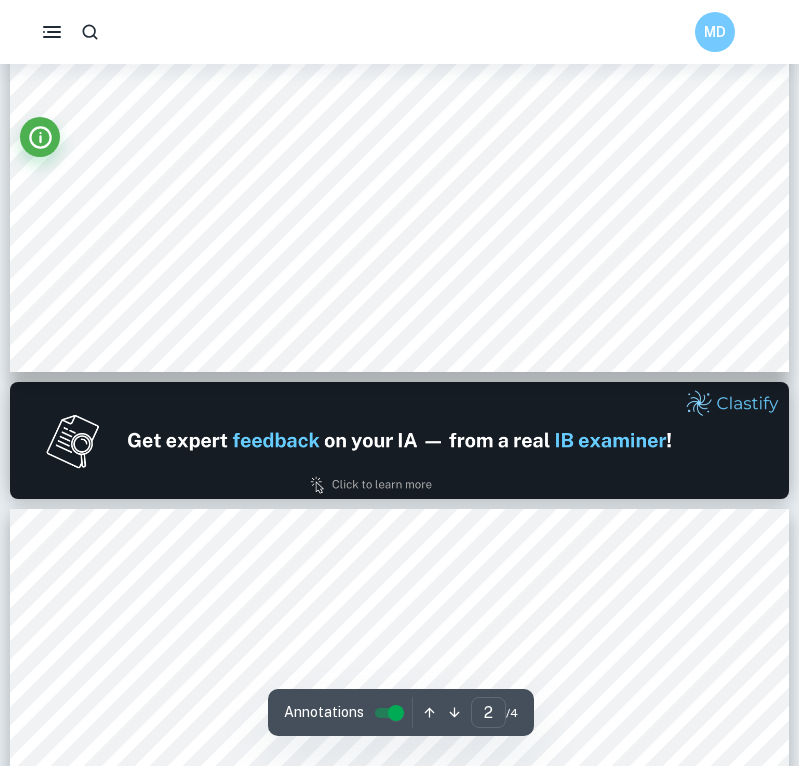 type on "1" 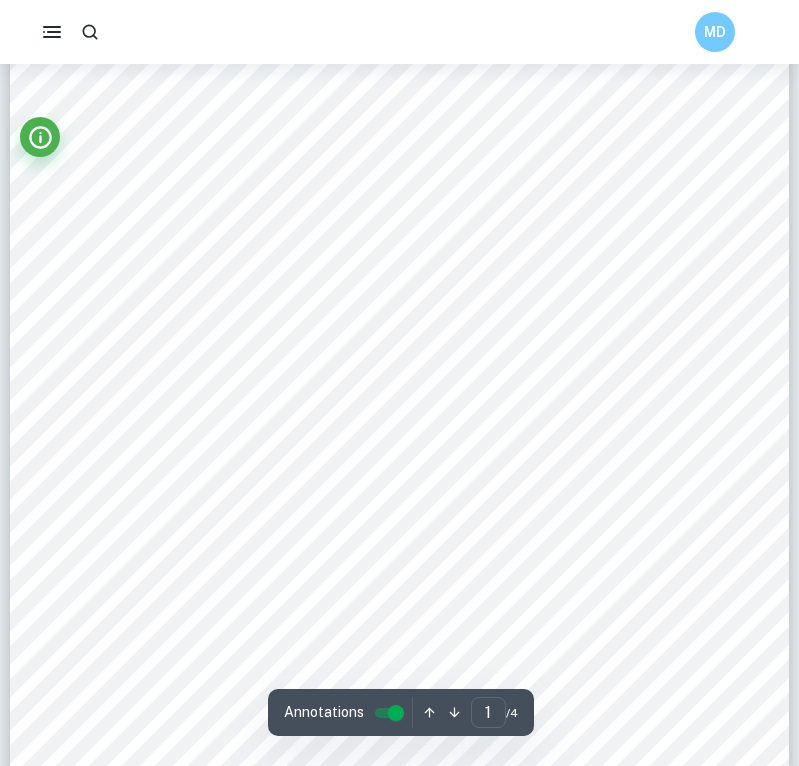 scroll, scrollTop: 263, scrollLeft: 0, axis: vertical 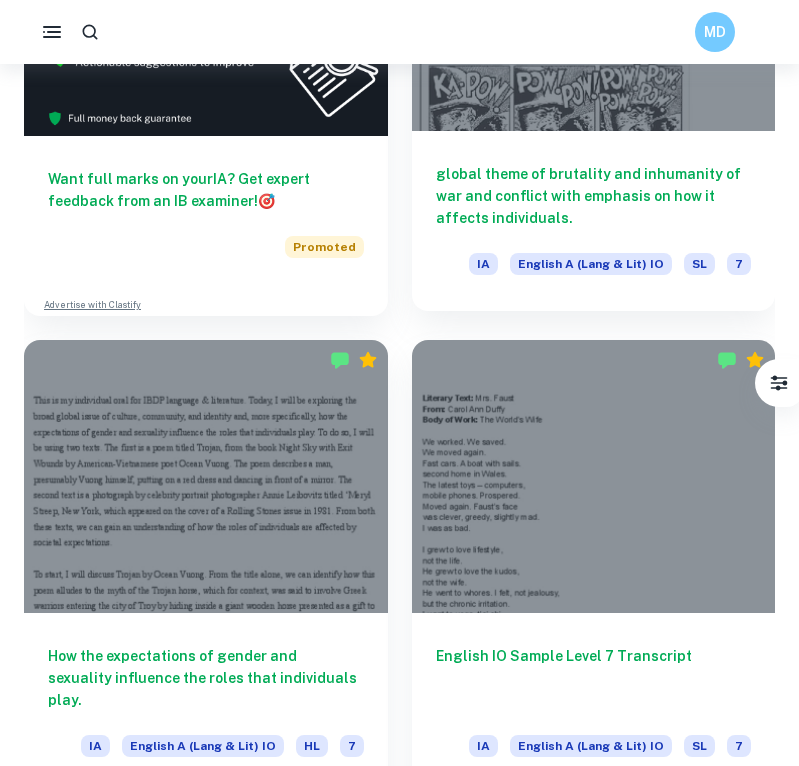 click on "global theme of brutality and inhumanity of war and conflict with emphasis on how it affects individuals." at bounding box center [594, 196] 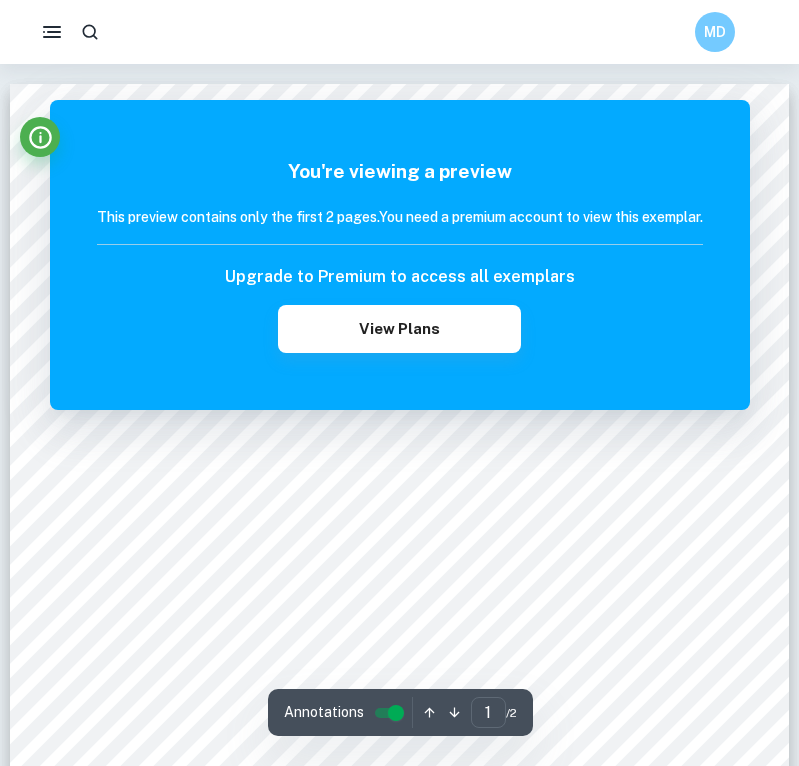 scroll, scrollTop: 0, scrollLeft: 0, axis: both 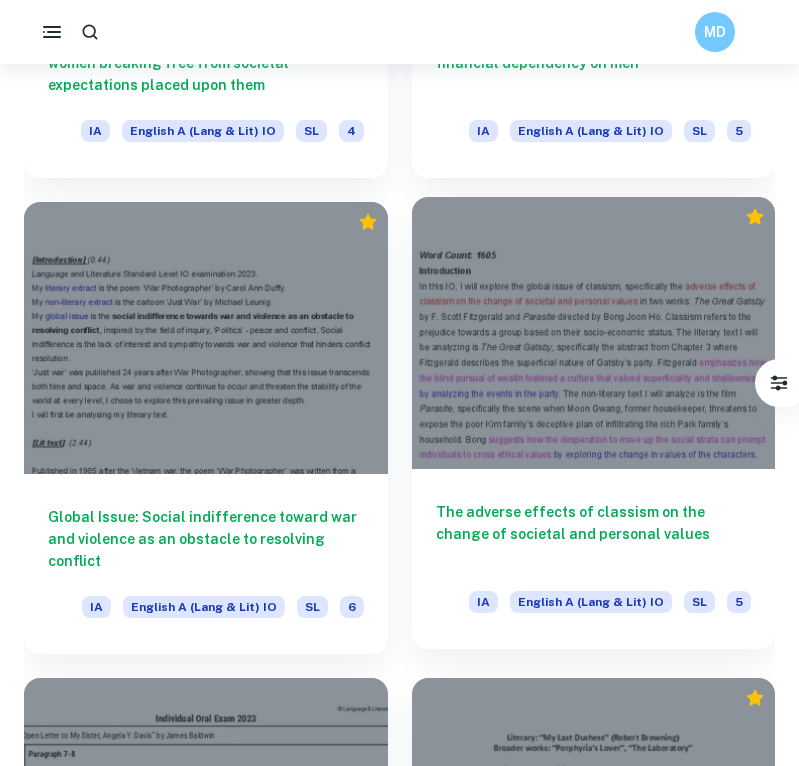 click on "The adverse effects of classism on the change of societal and personal values" at bounding box center (594, 534) 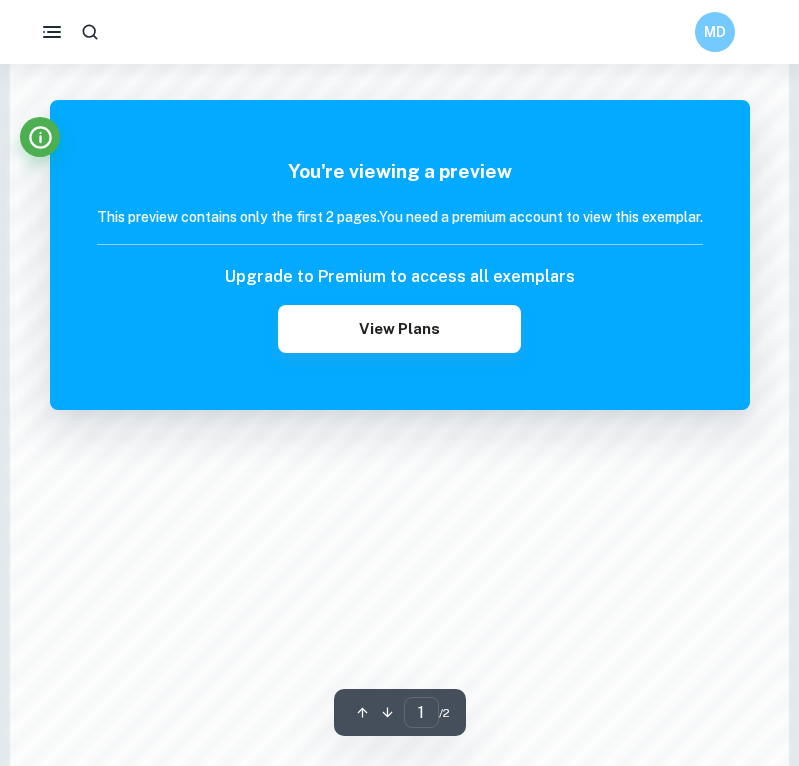 scroll, scrollTop: 1160, scrollLeft: 0, axis: vertical 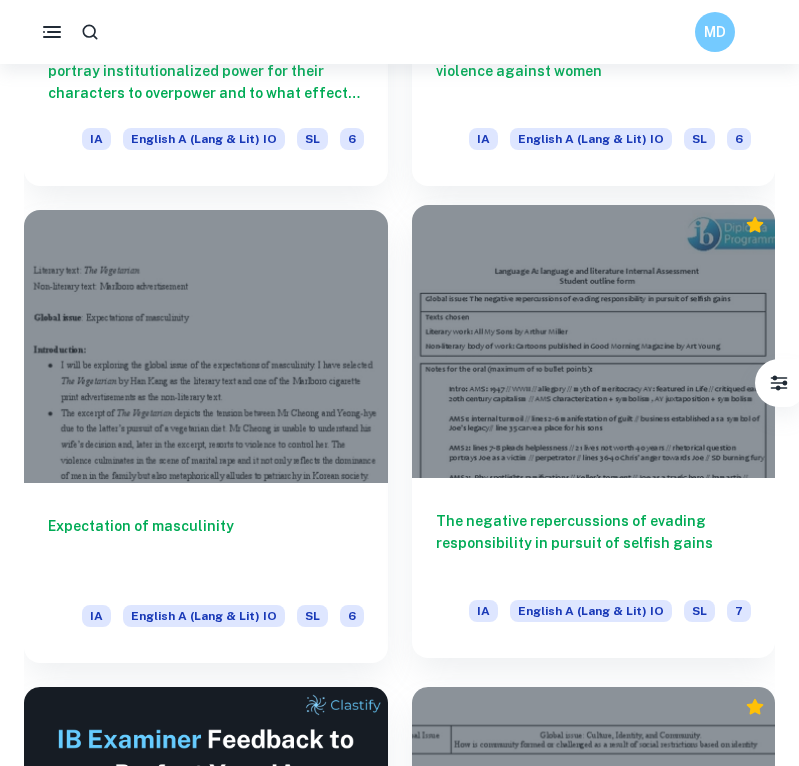 click on "The negative repercussions of evading responsibility in pursuit of selfish gains" at bounding box center [594, 543] 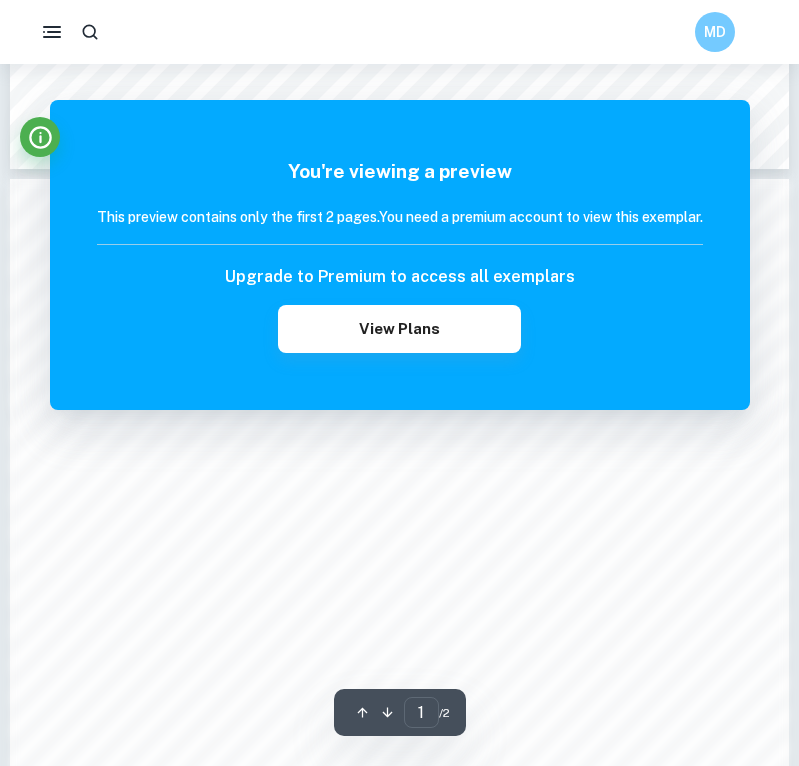 scroll, scrollTop: 1157, scrollLeft: 0, axis: vertical 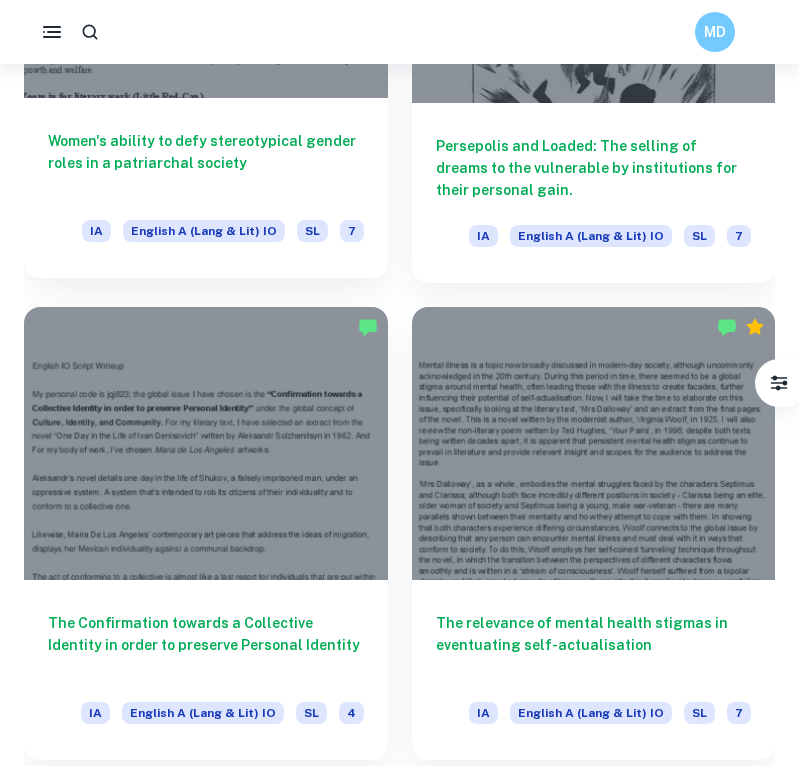 click on "Women's ability to defy stereotypical gender roles in a patriarchal society" at bounding box center (206, 163) 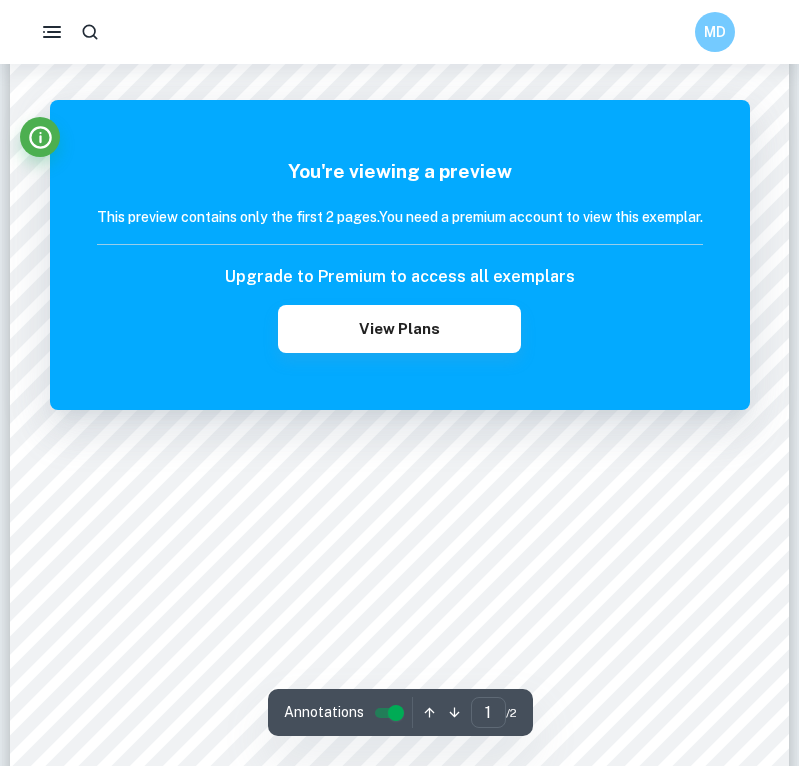 scroll, scrollTop: 240, scrollLeft: 0, axis: vertical 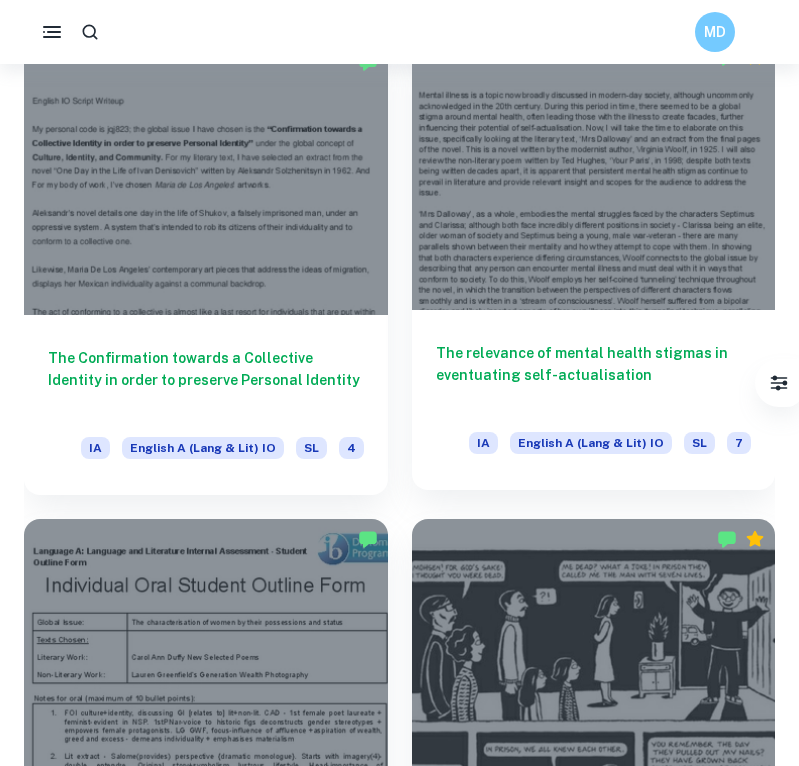 click on "The relevance of mental health stigmas in eventuating self-actualisation" at bounding box center (594, 375) 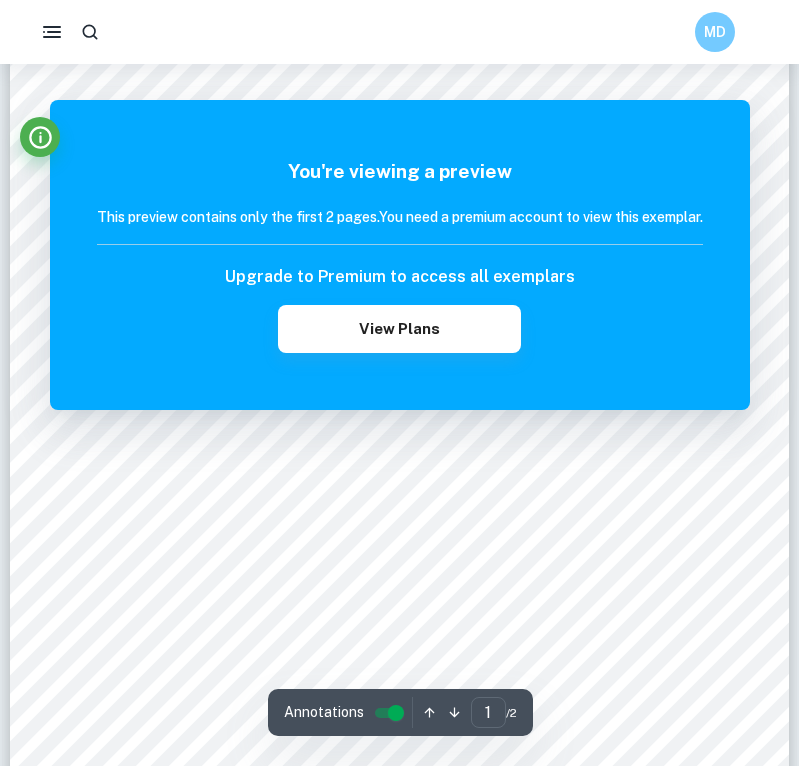 scroll, scrollTop: 100, scrollLeft: 0, axis: vertical 